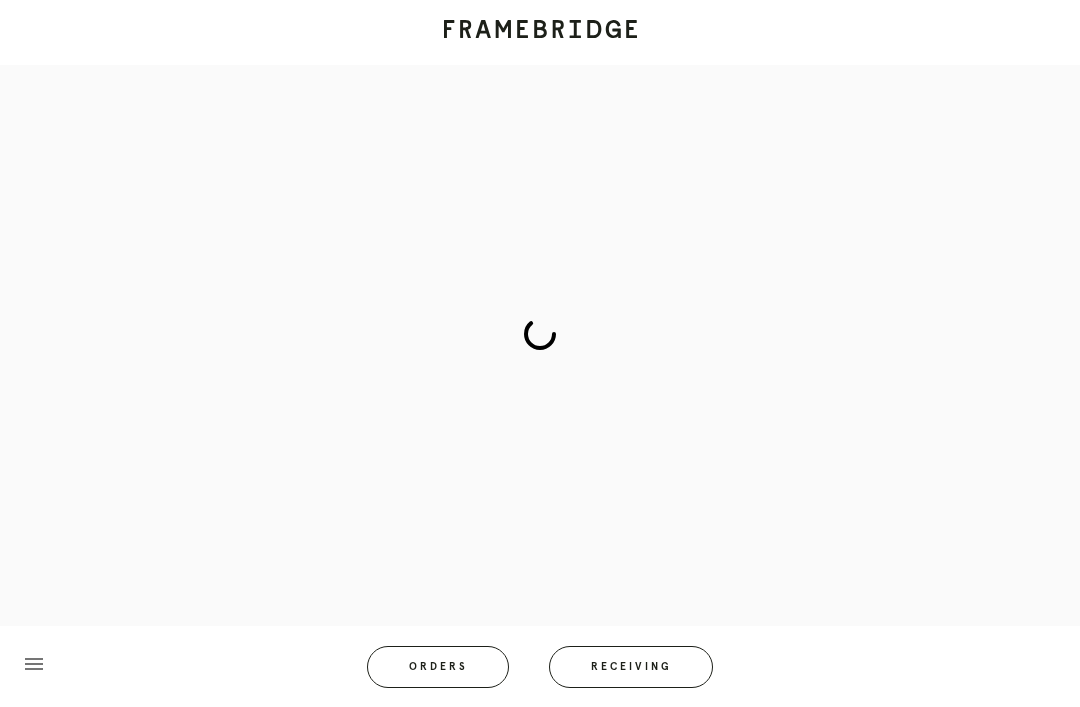 scroll, scrollTop: 83, scrollLeft: 0, axis: vertical 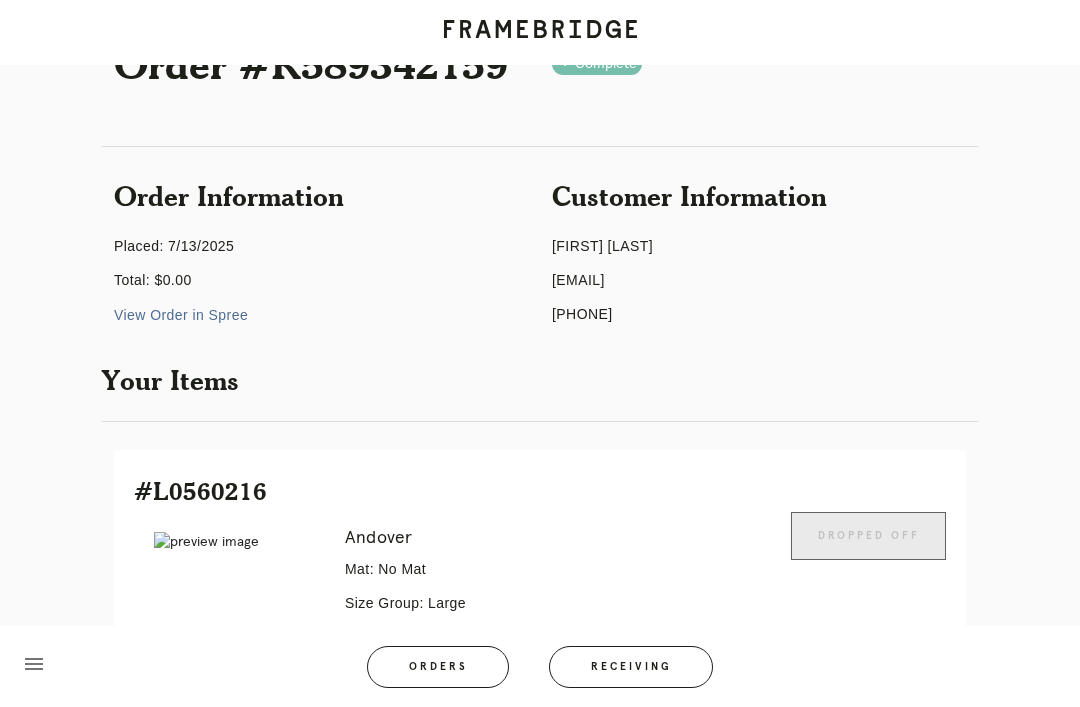 click on "Receiving" at bounding box center [631, 667] 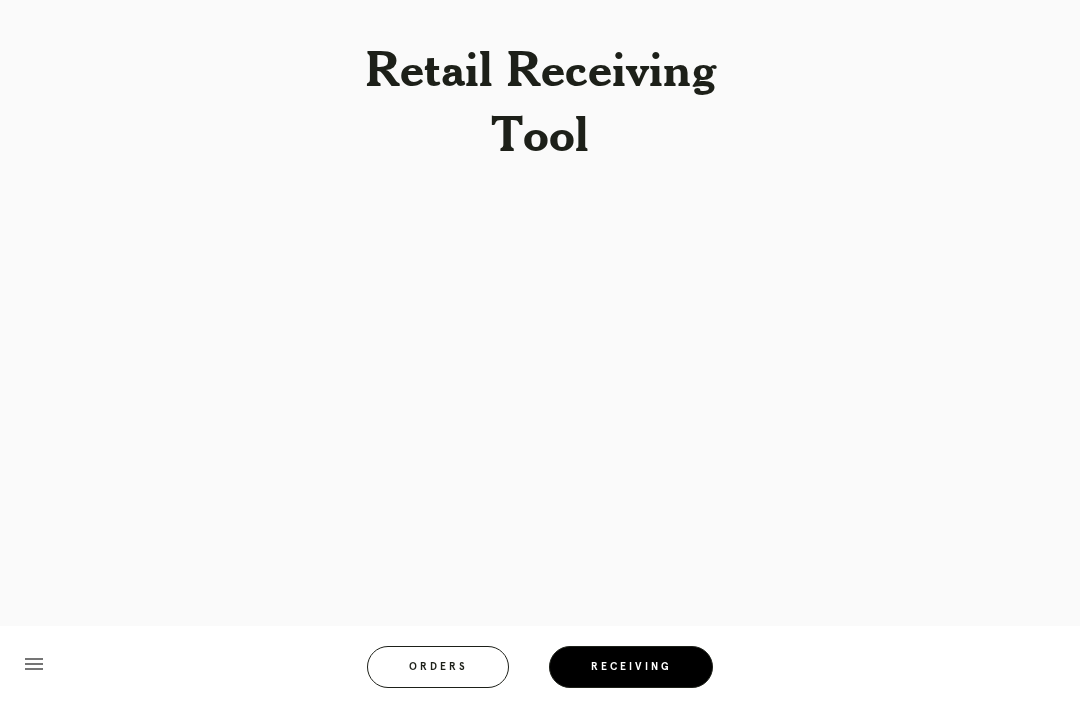 scroll, scrollTop: 64, scrollLeft: 0, axis: vertical 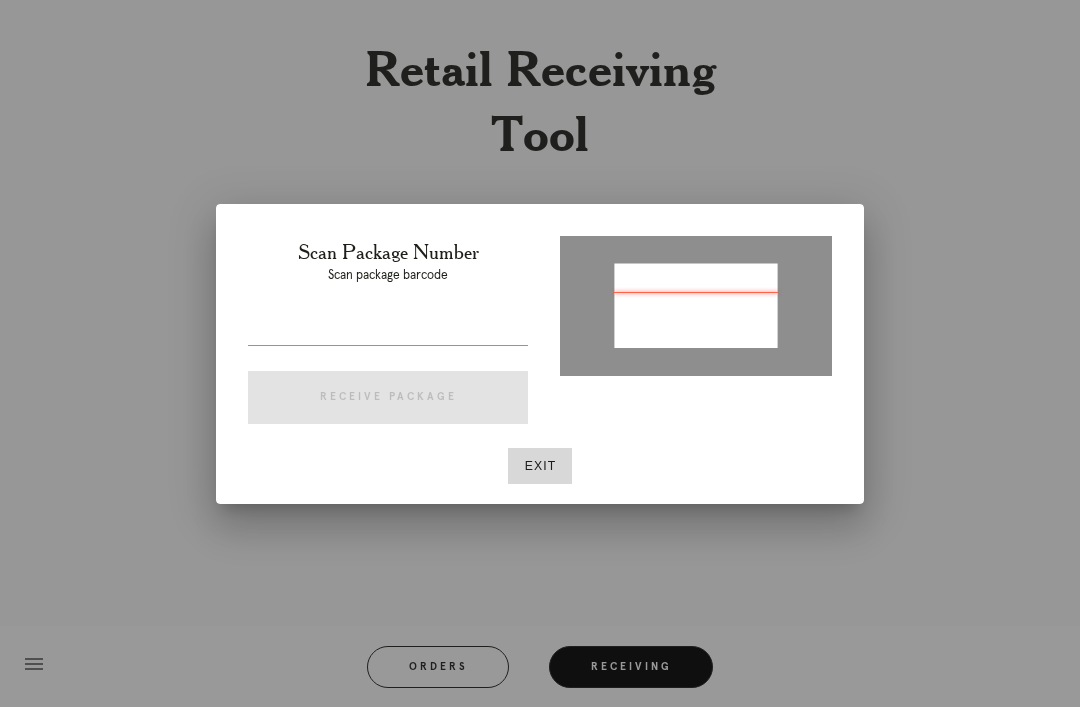 type on "P995176313621771" 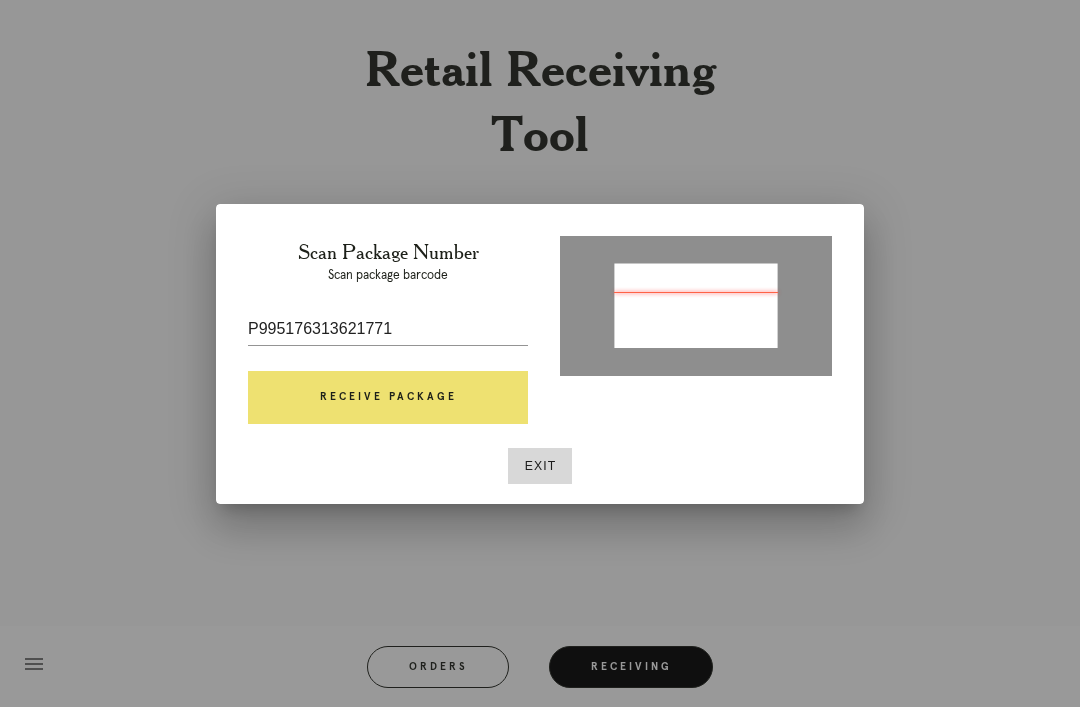 click on "Receive Package" at bounding box center [388, 398] 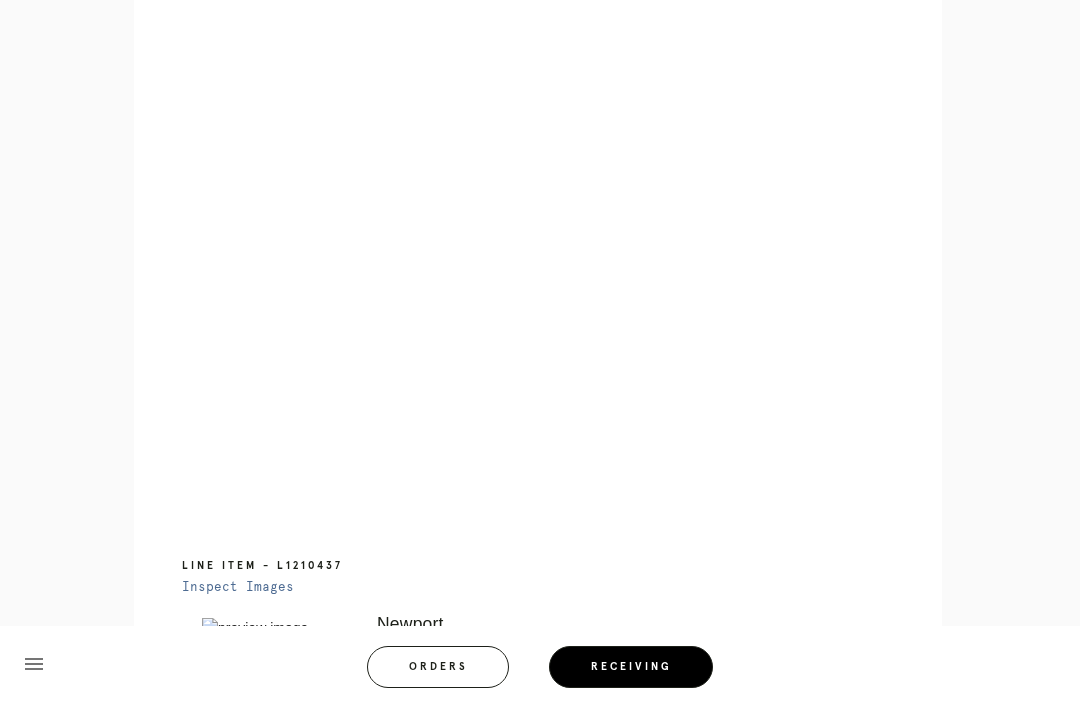 scroll, scrollTop: 952, scrollLeft: 0, axis: vertical 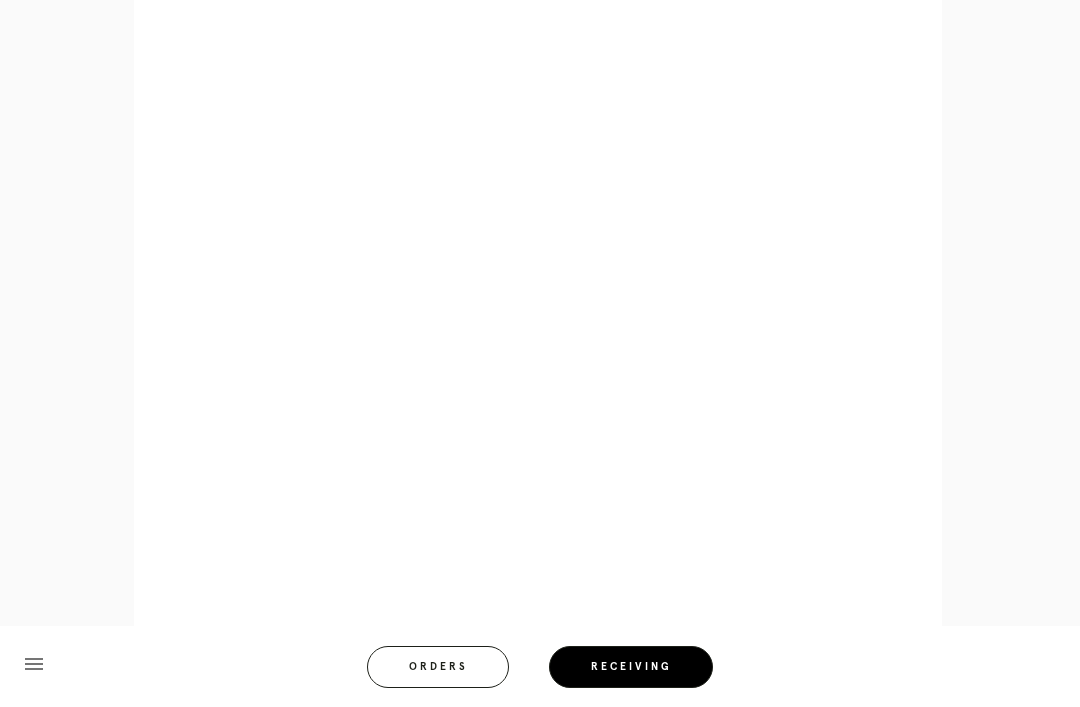 click at bounding box center [275, 829] 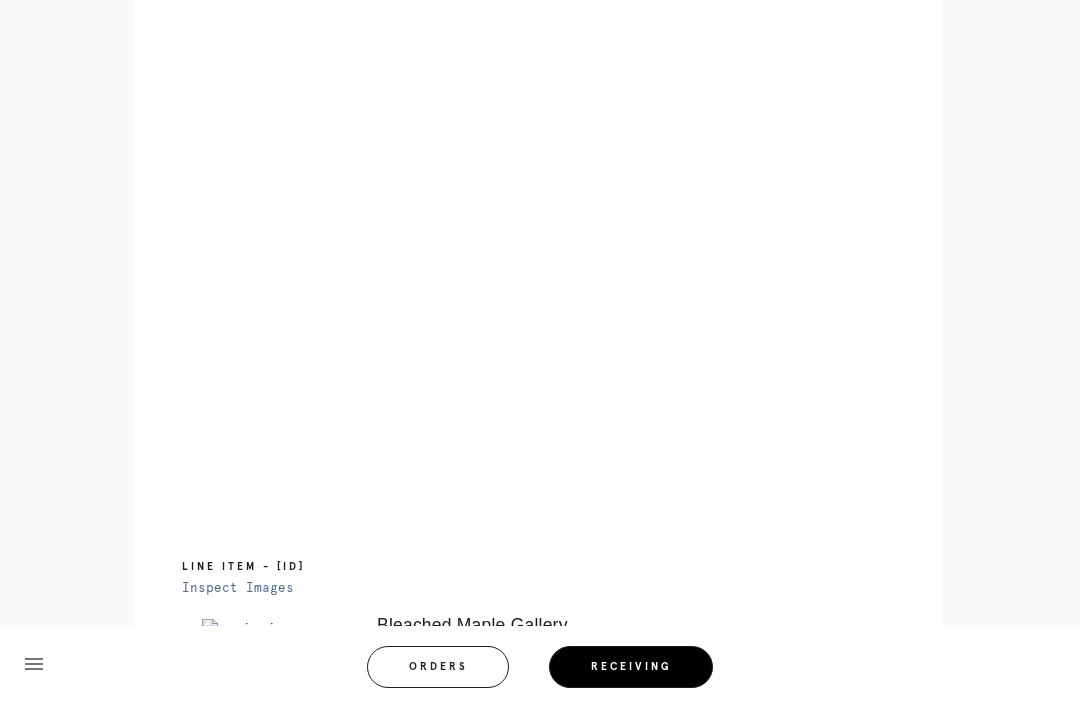 scroll, scrollTop: 1495, scrollLeft: 0, axis: vertical 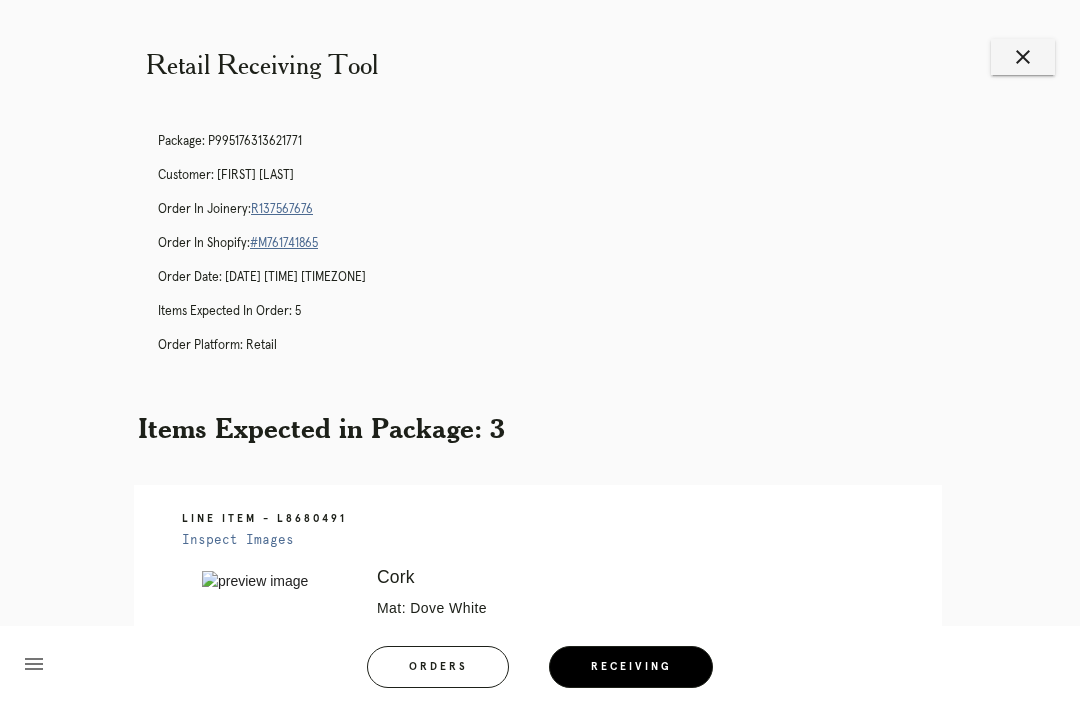 click on "close" at bounding box center [1023, 57] 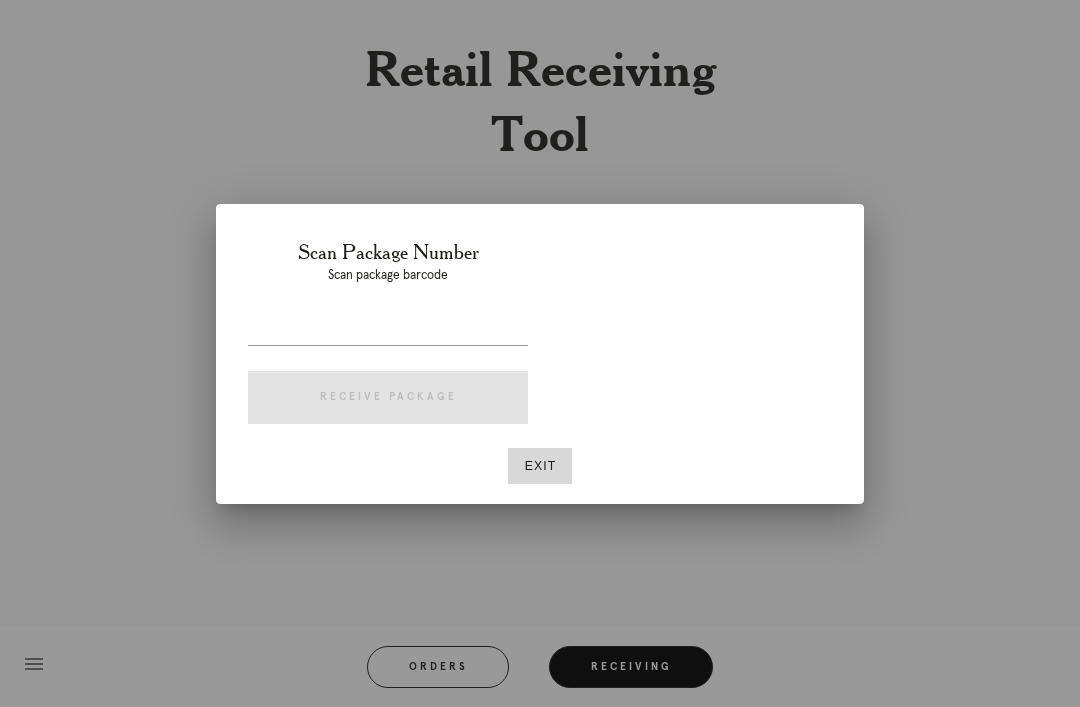 scroll, scrollTop: 0, scrollLeft: 0, axis: both 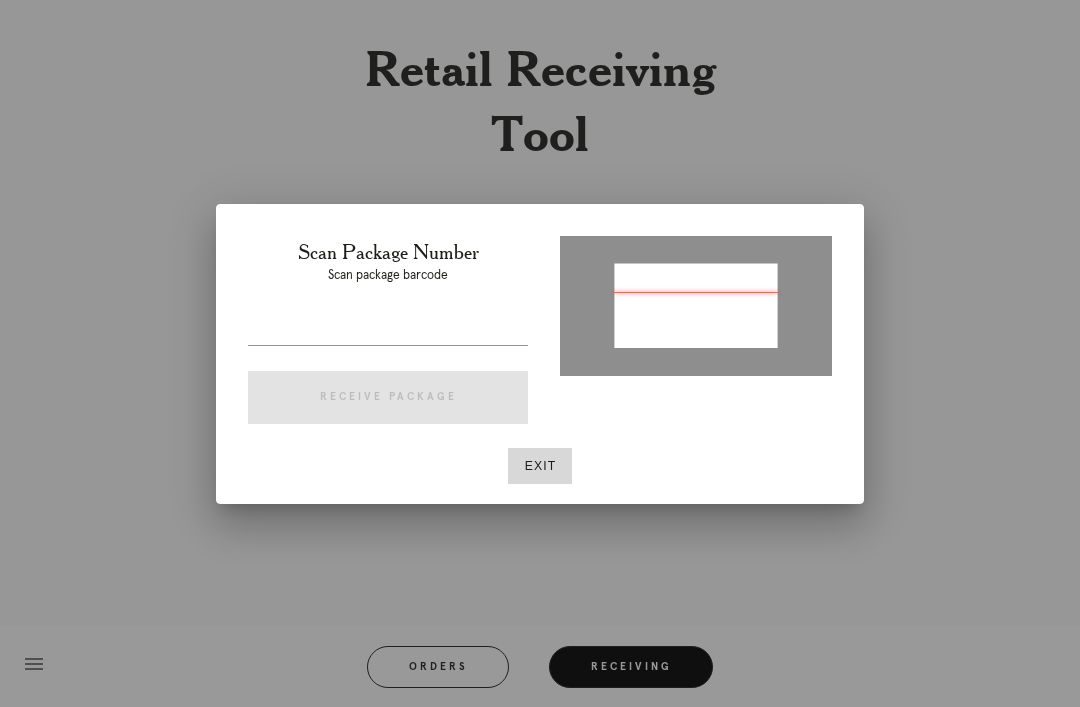 type on "[NUMBER]" 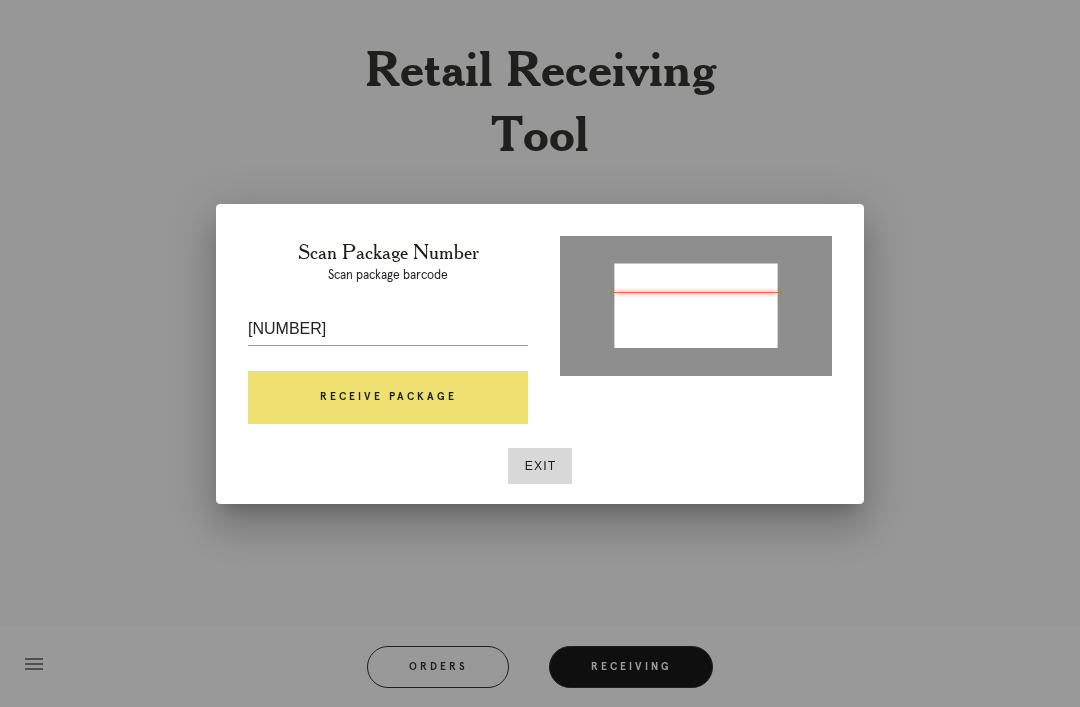 click on "Receive Package" at bounding box center [388, 398] 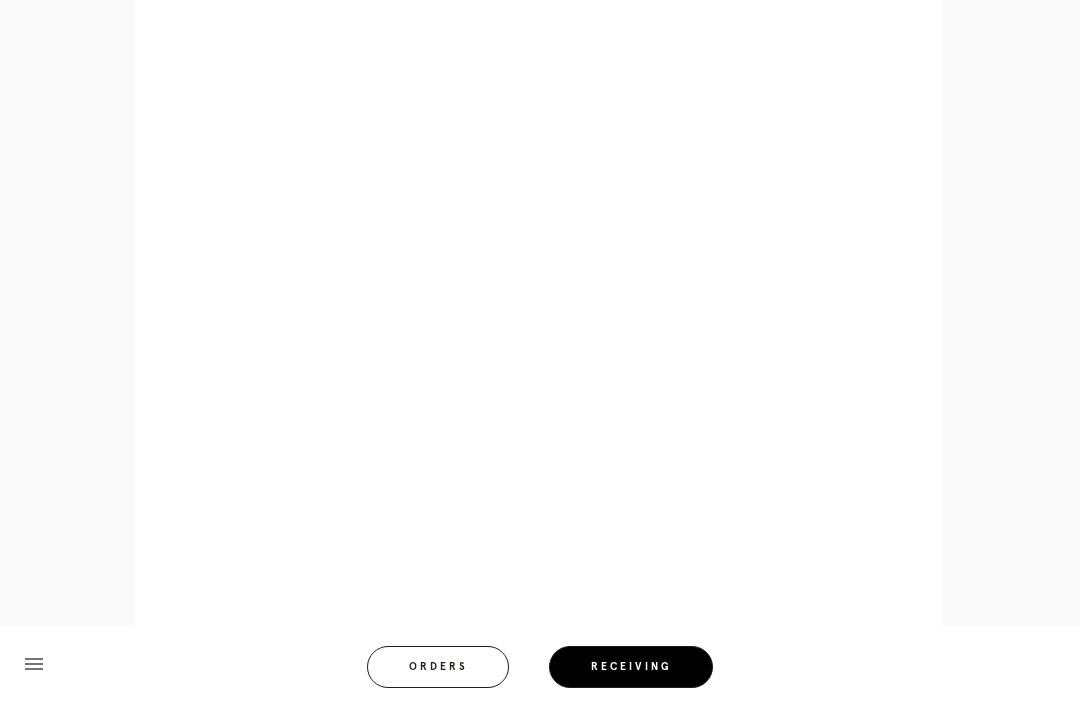 scroll, scrollTop: 938, scrollLeft: 0, axis: vertical 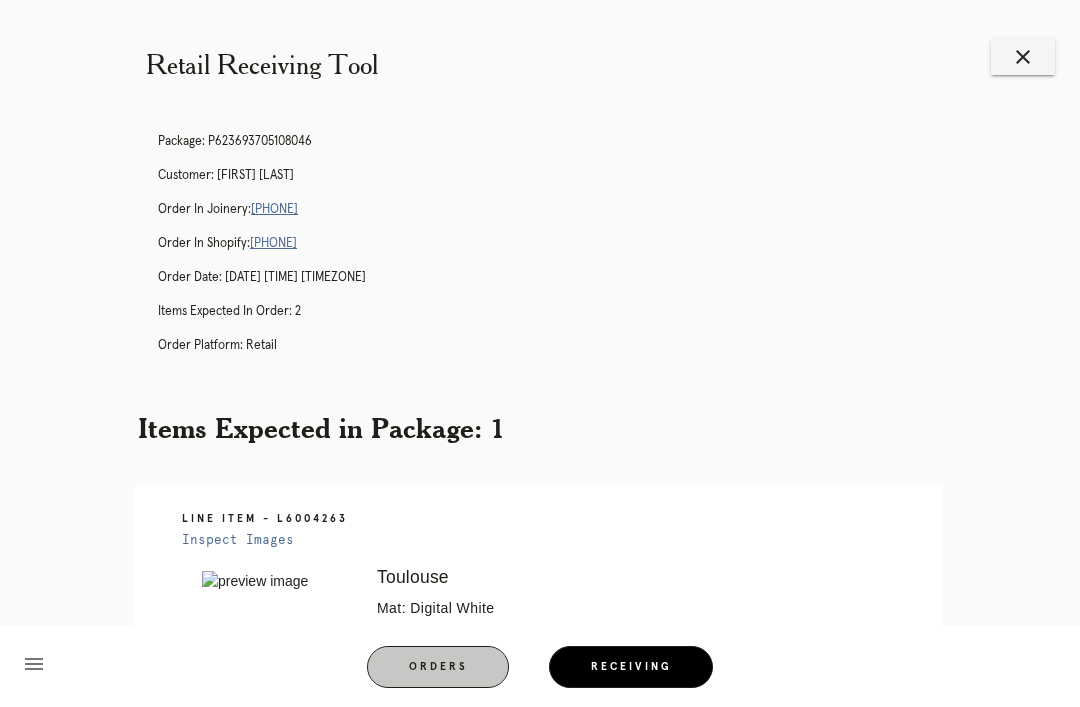 click on "Orders" at bounding box center (438, 667) 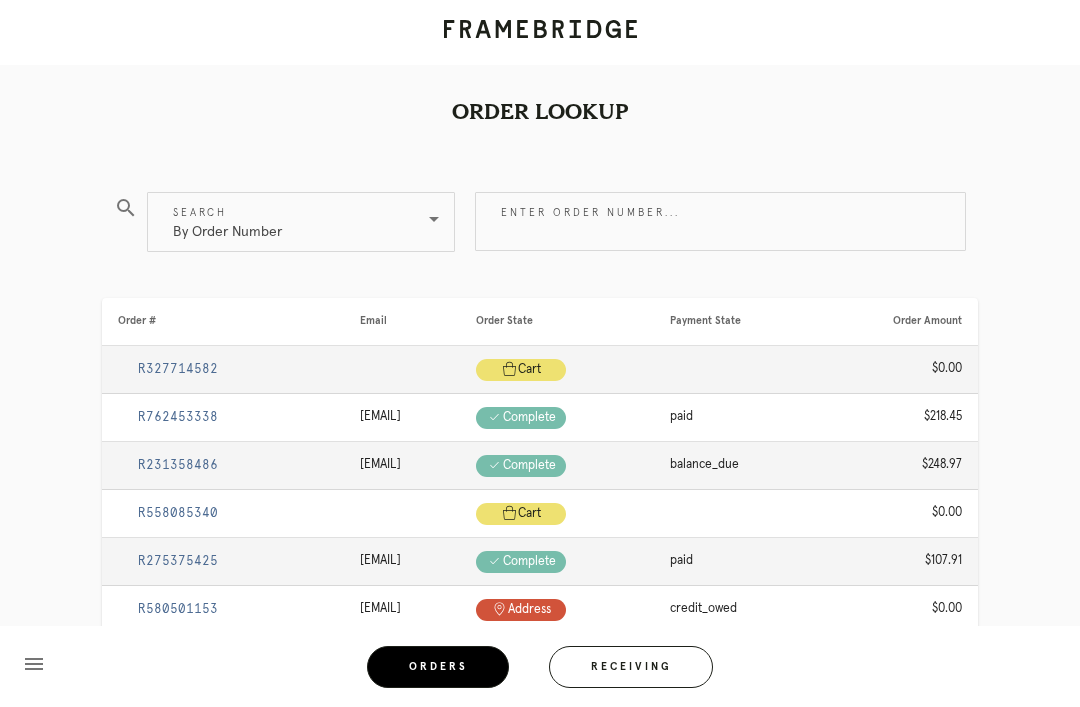 click on "Enter order number..." at bounding box center (720, 221) 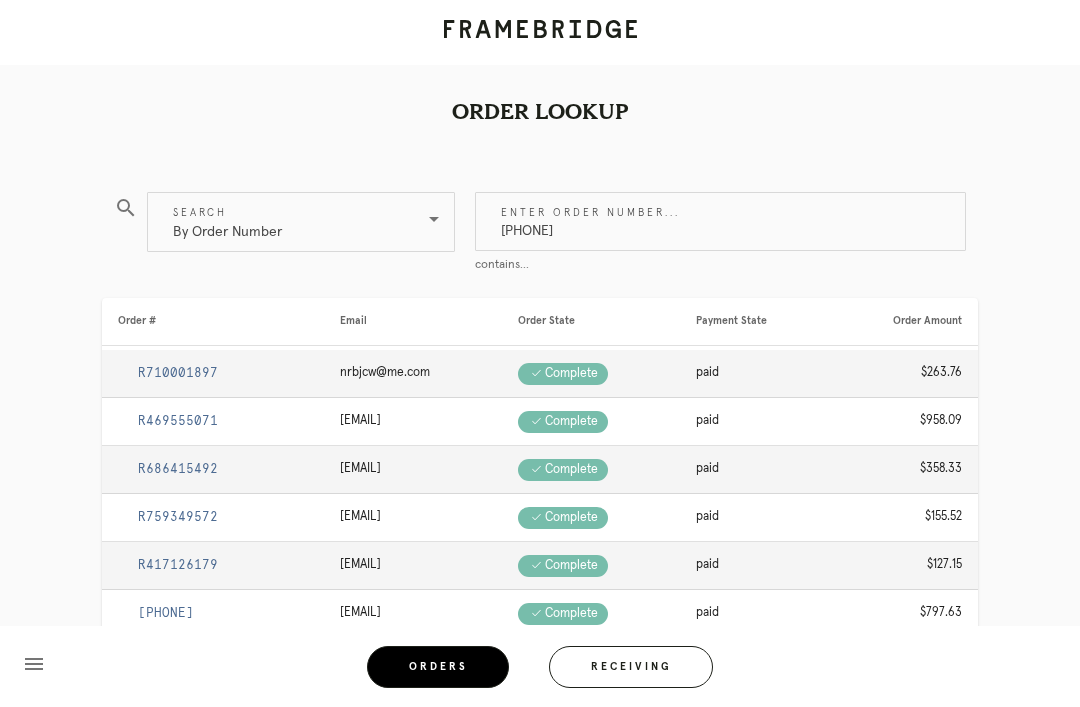 type on "[PHONE]" 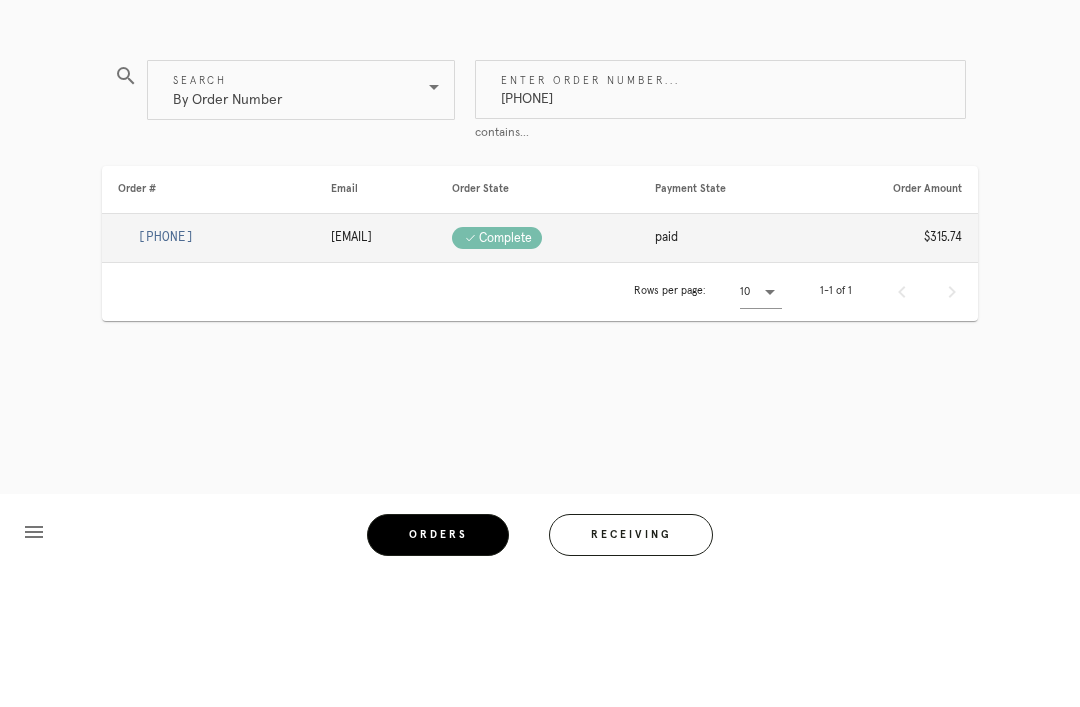 click on "[PHONE]" at bounding box center (166, 369) 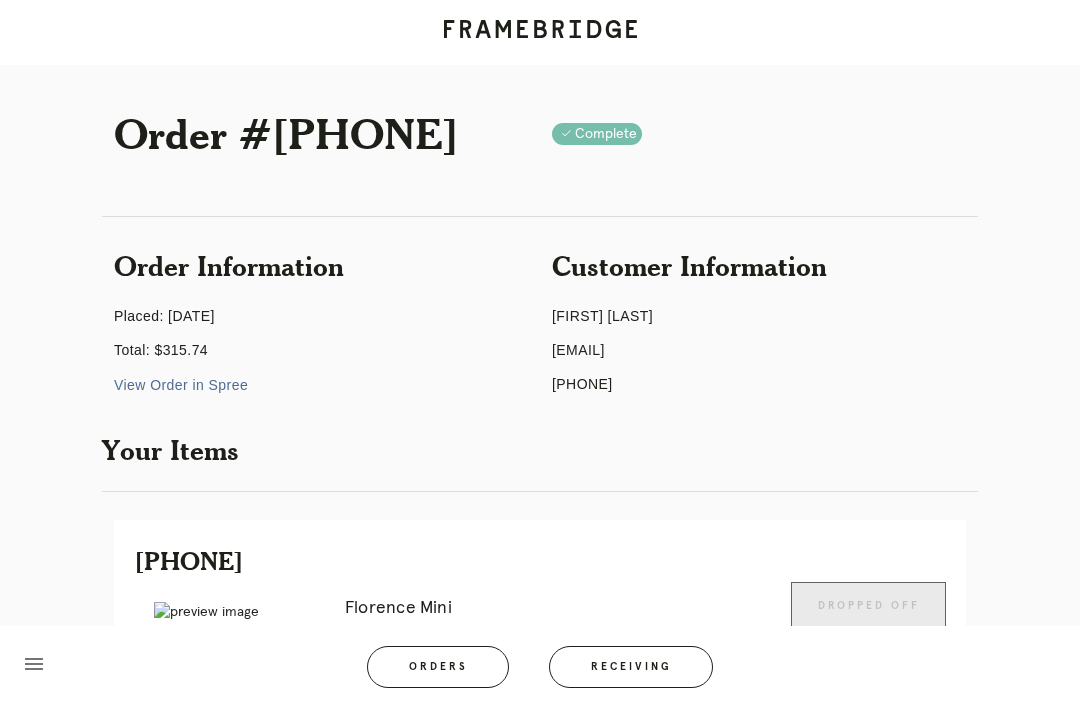 scroll, scrollTop: 0, scrollLeft: 0, axis: both 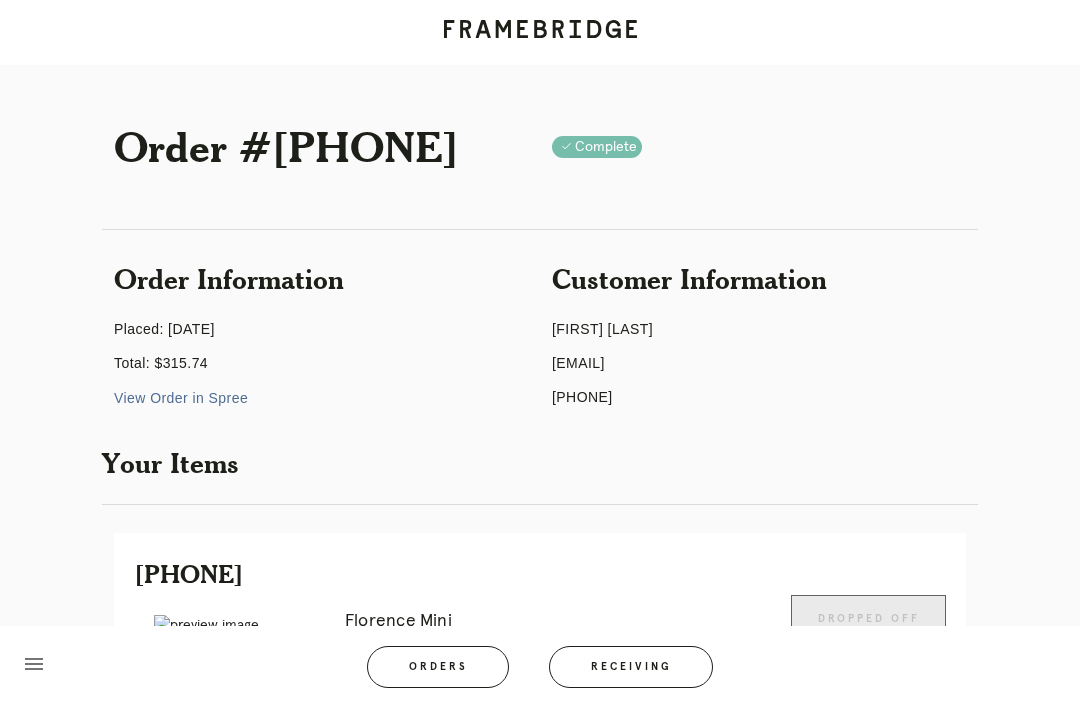 click on "View Order in Spree" at bounding box center [181, 398] 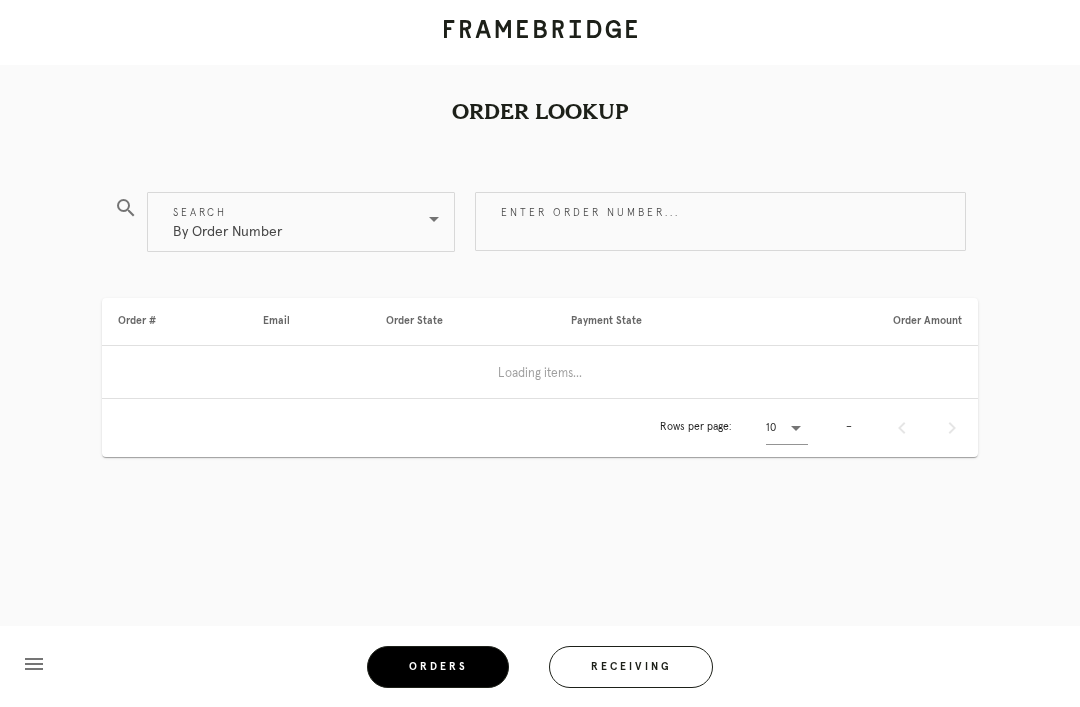 scroll, scrollTop: 64, scrollLeft: 0, axis: vertical 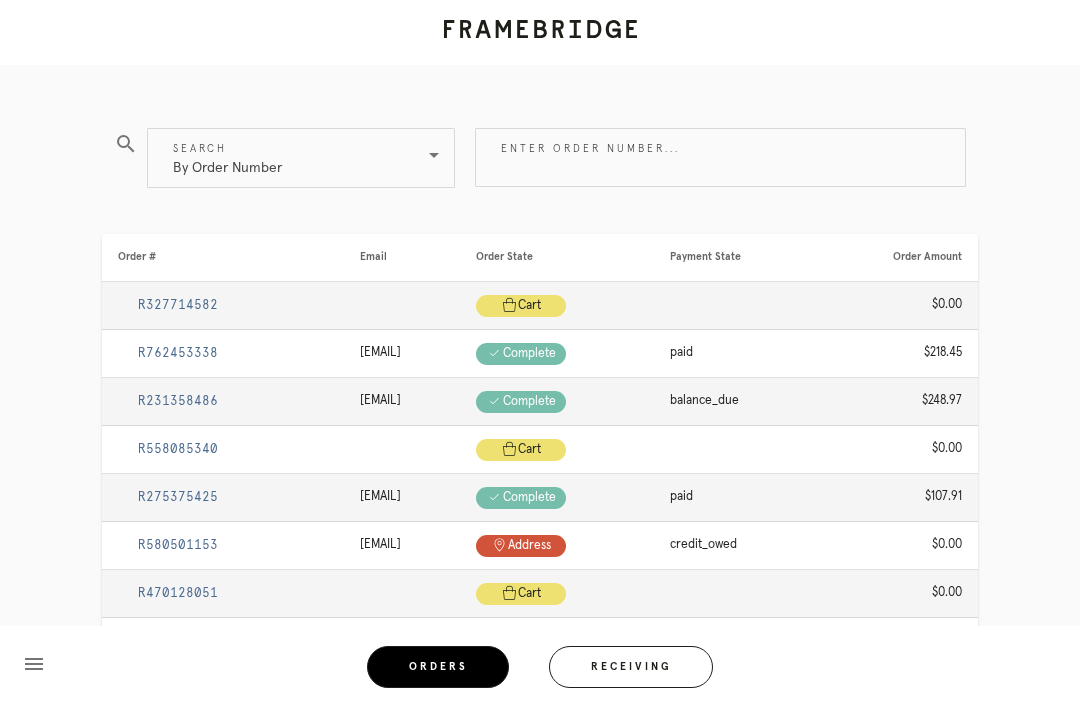 click on "Enter order number..." at bounding box center (722, 161) 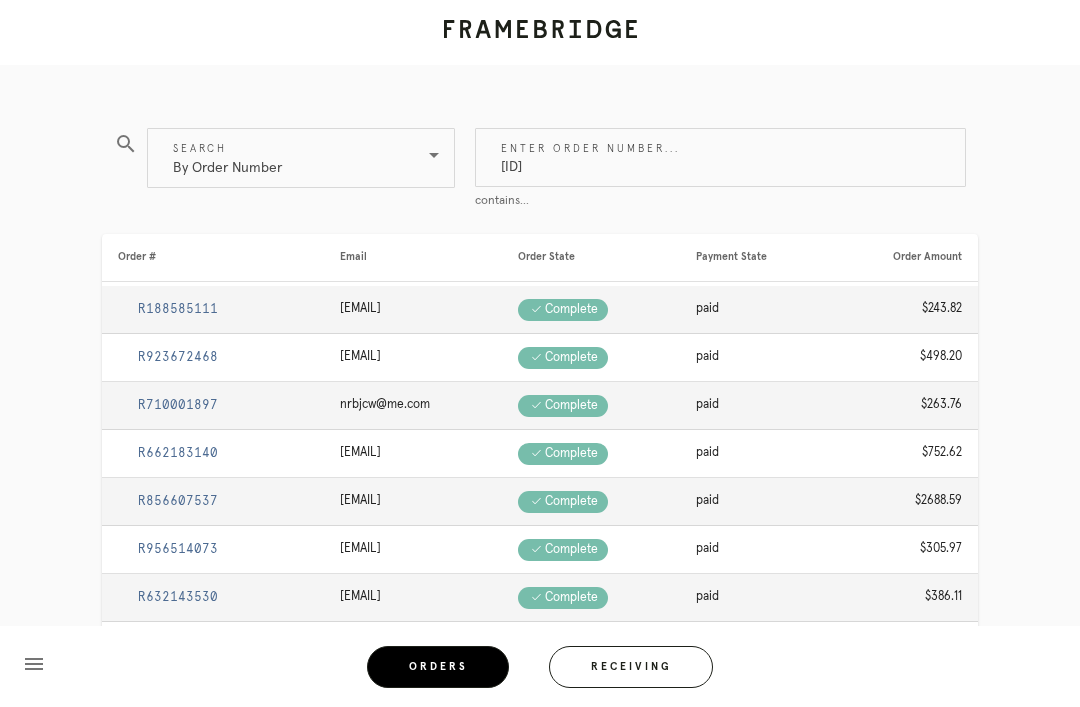 type on "[ID]" 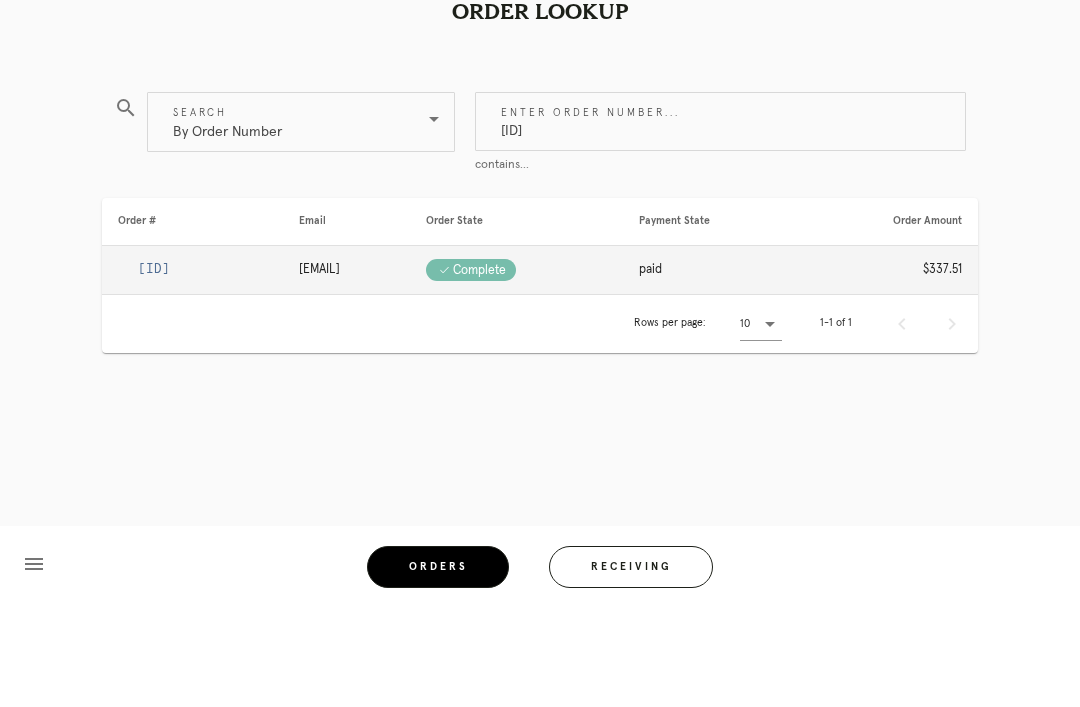 scroll, scrollTop: 0, scrollLeft: 0, axis: both 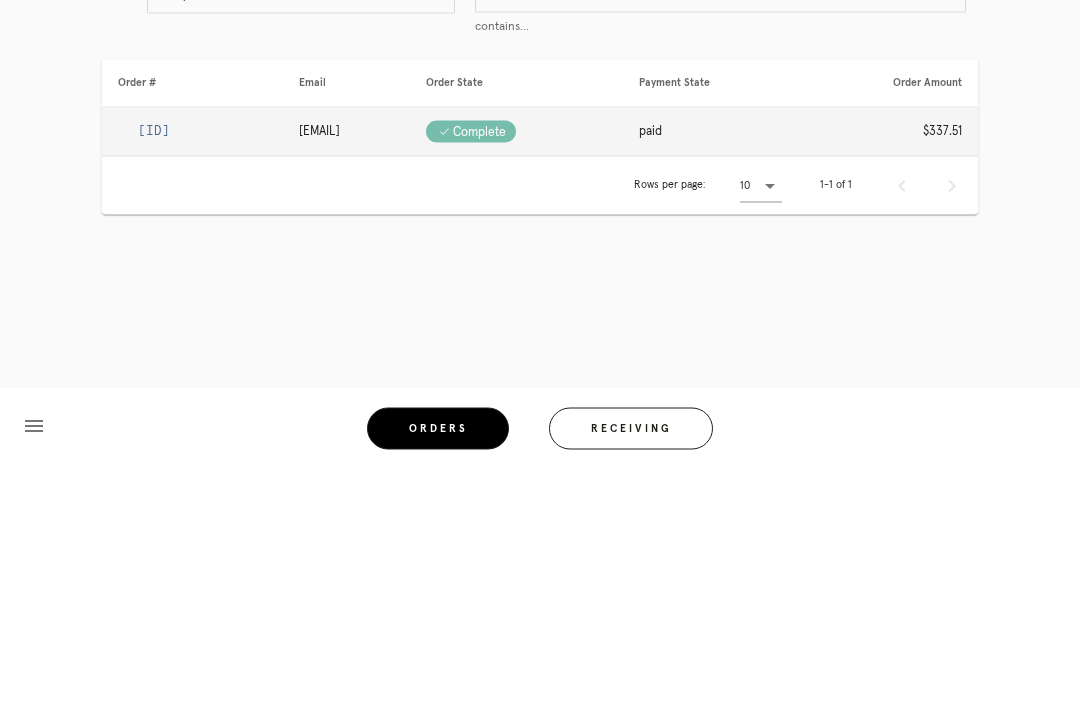 click on "R409524542" at bounding box center (154, 369) 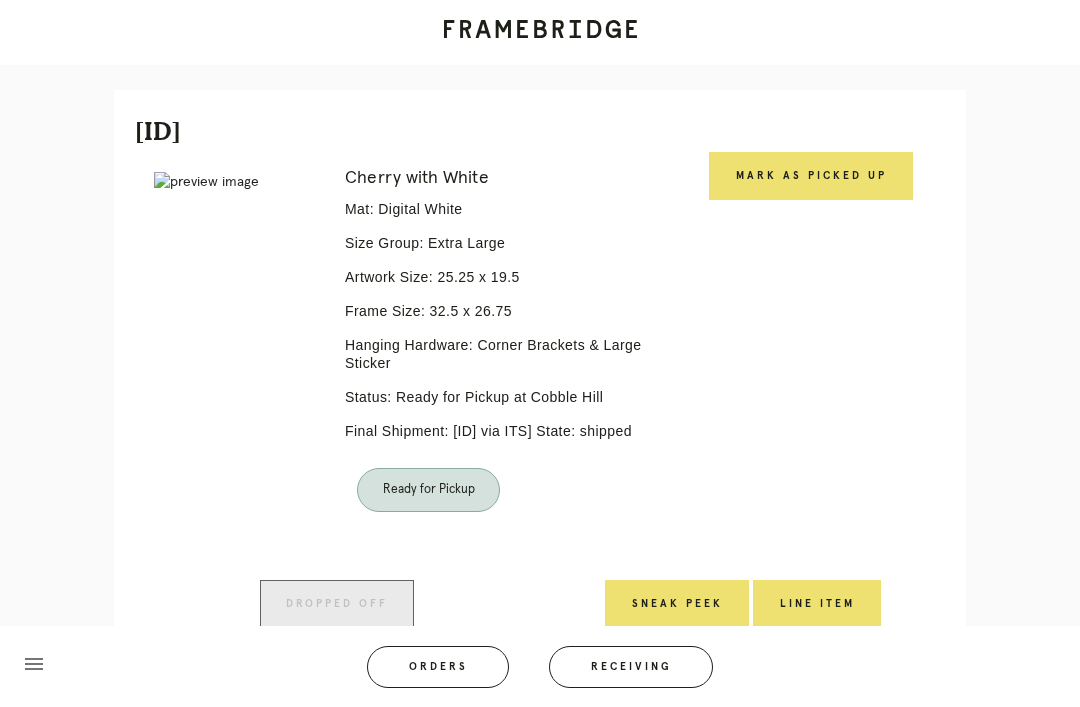scroll, scrollTop: 464, scrollLeft: 0, axis: vertical 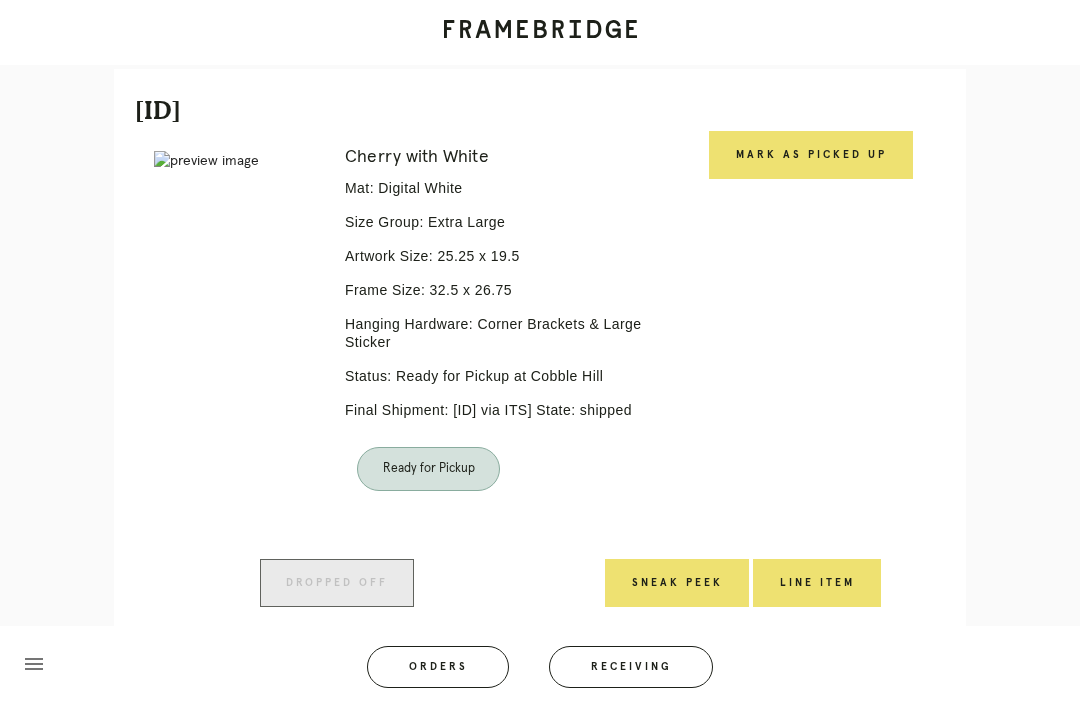 click on "Mark as Picked Up" at bounding box center (811, 155) 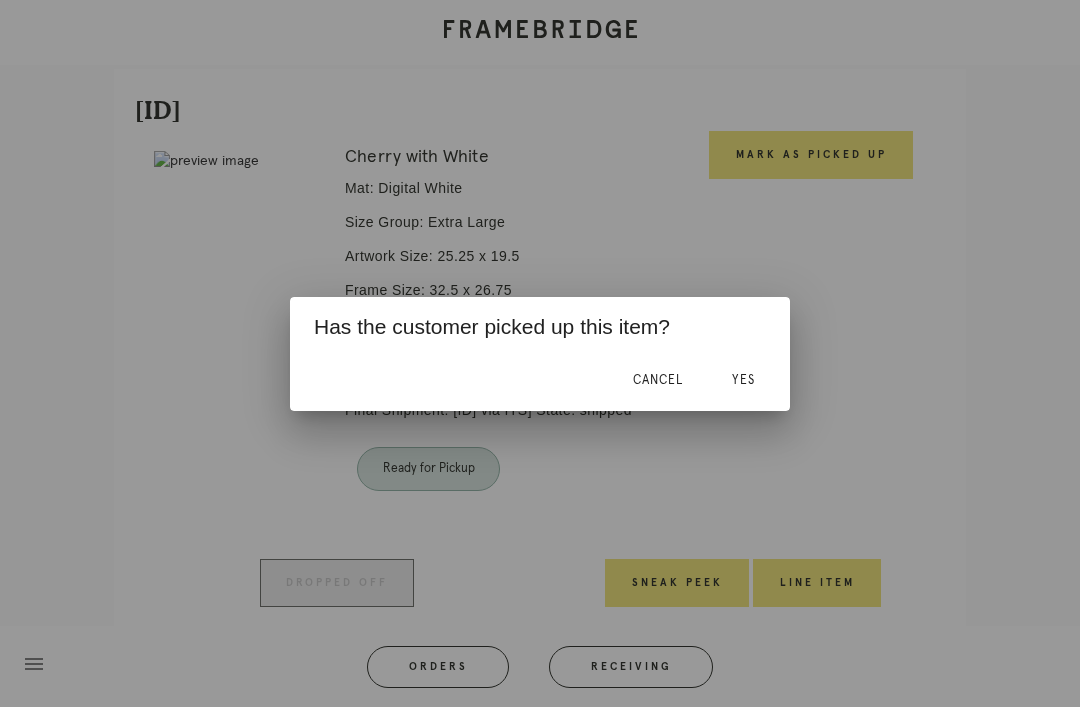 click on "Yes" at bounding box center [743, 381] 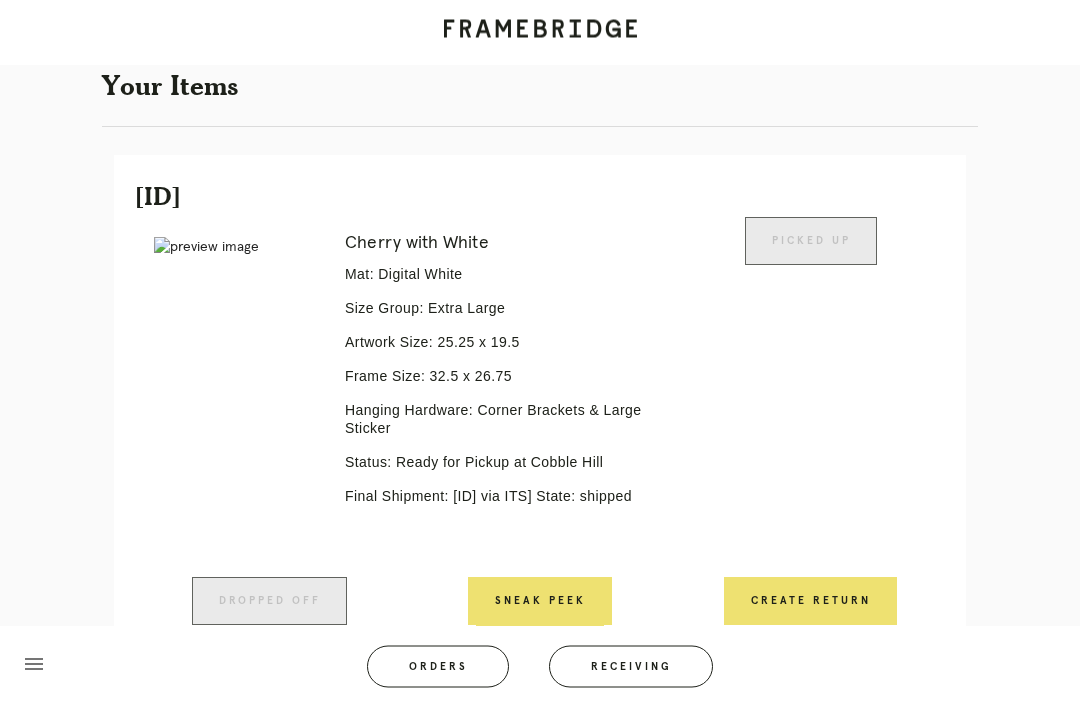 scroll, scrollTop: 446, scrollLeft: 0, axis: vertical 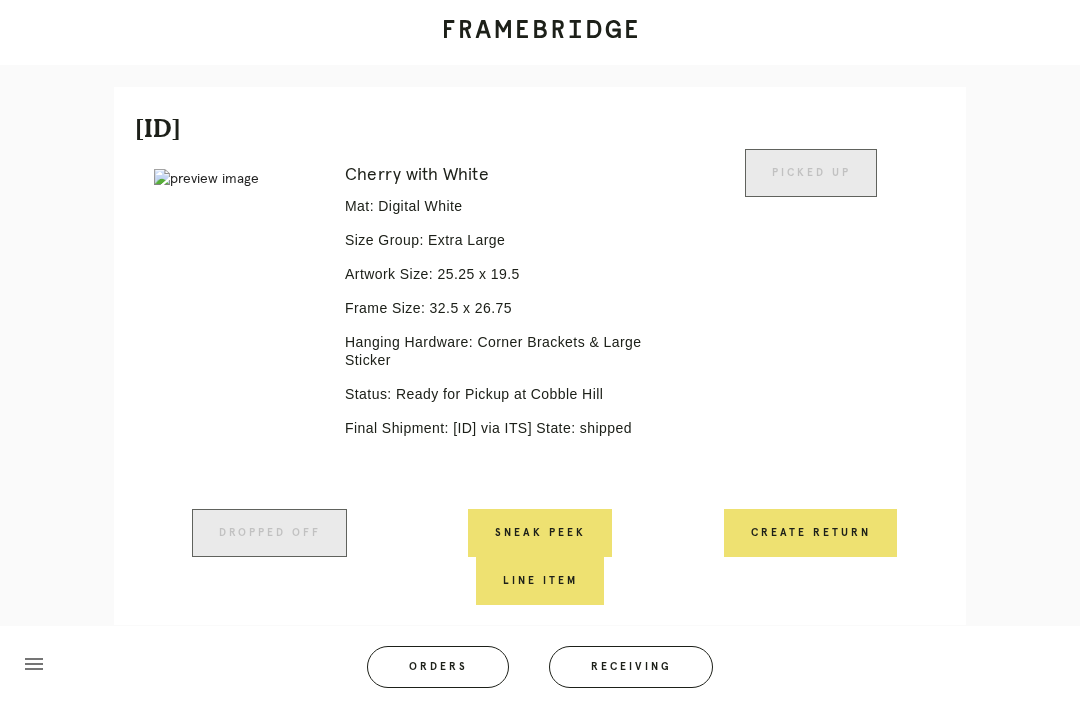 click on "Orders" at bounding box center (438, 667) 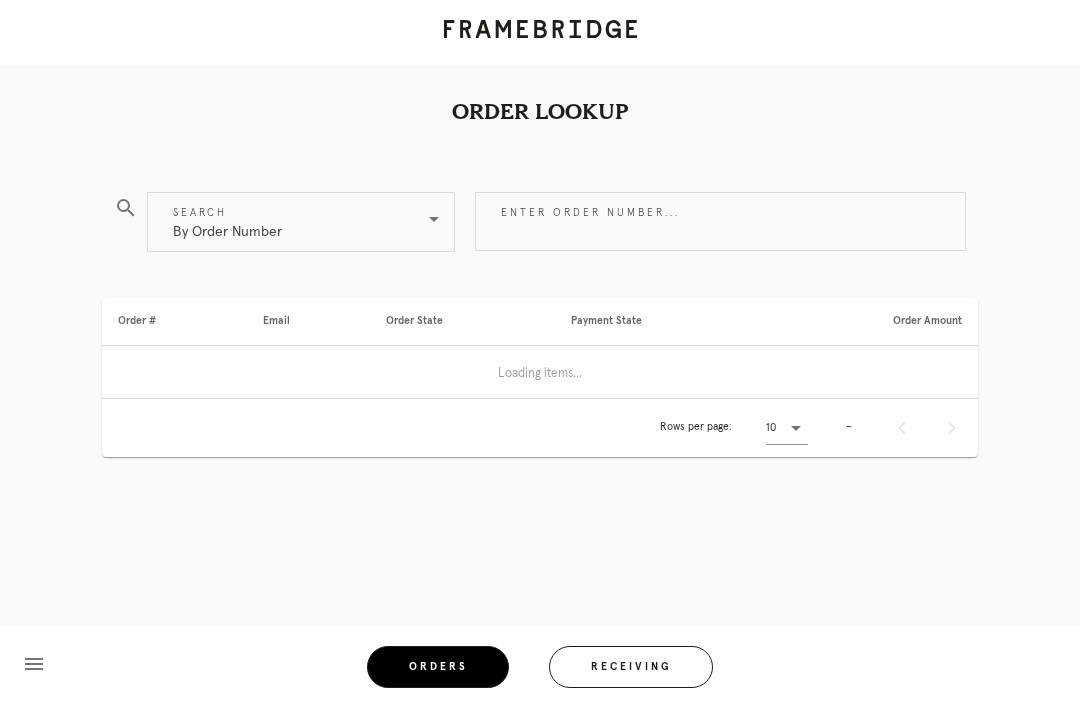 scroll, scrollTop: 0, scrollLeft: 0, axis: both 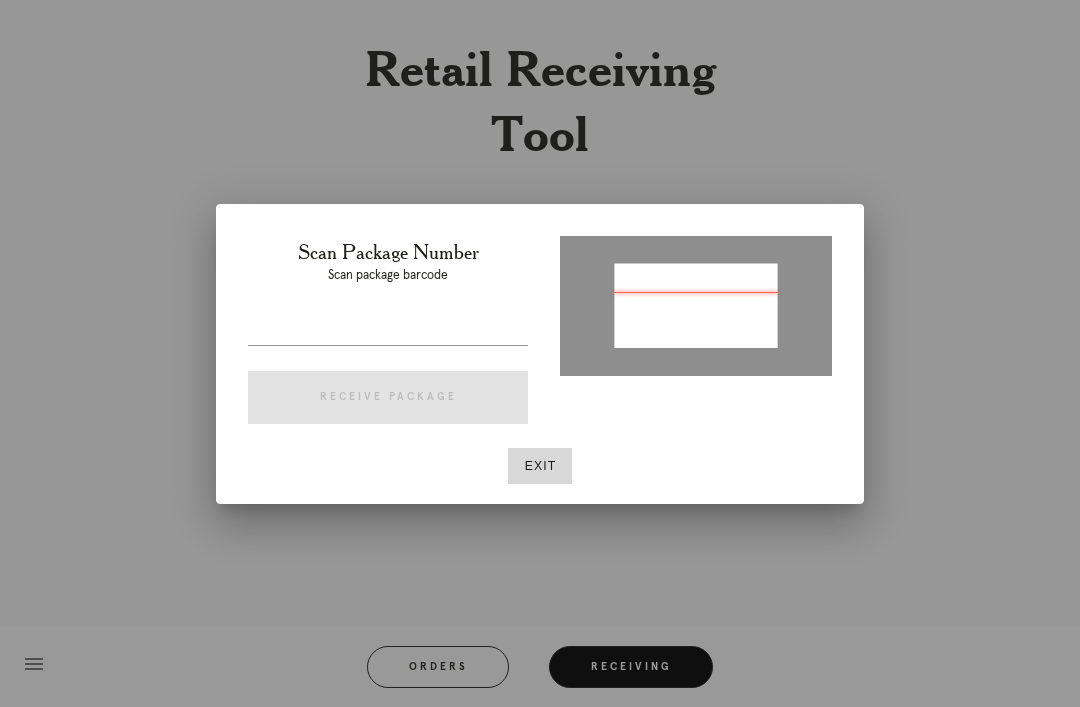 type on "P623693705108046" 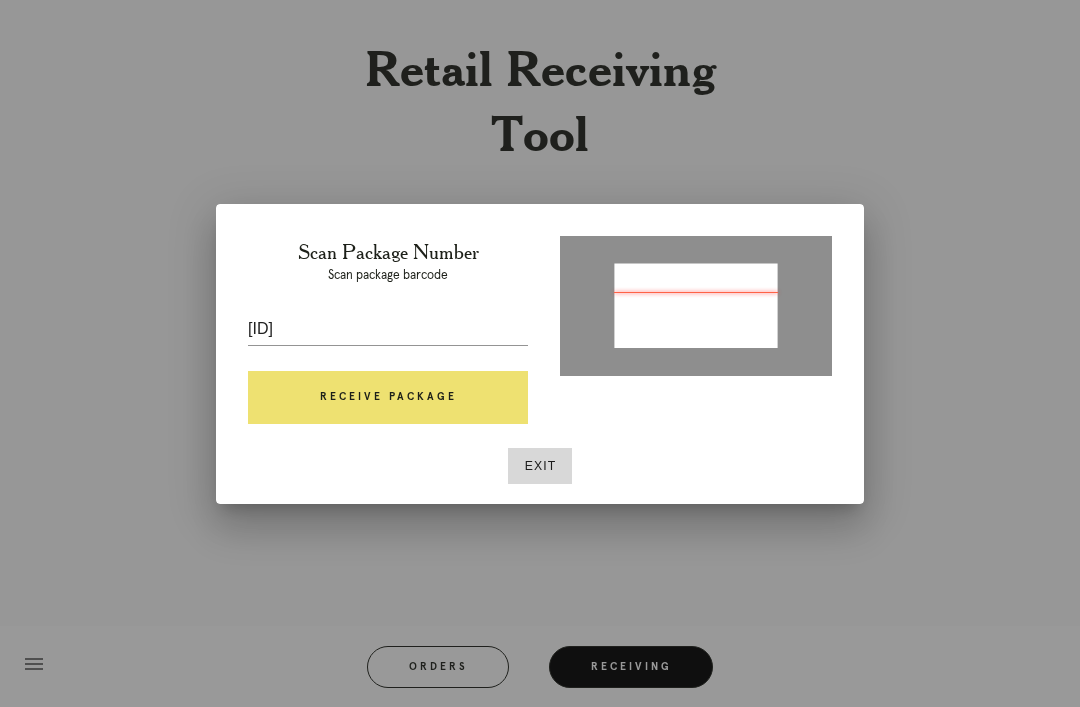 click on "Receive Package" at bounding box center [388, 398] 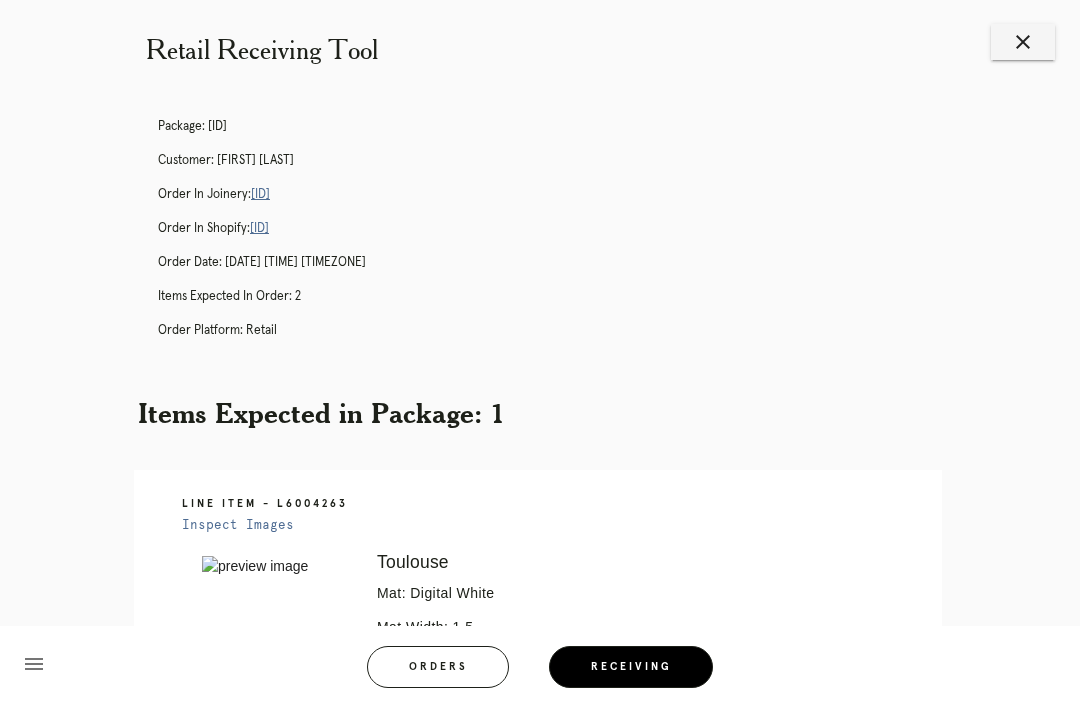 scroll, scrollTop: 0, scrollLeft: 0, axis: both 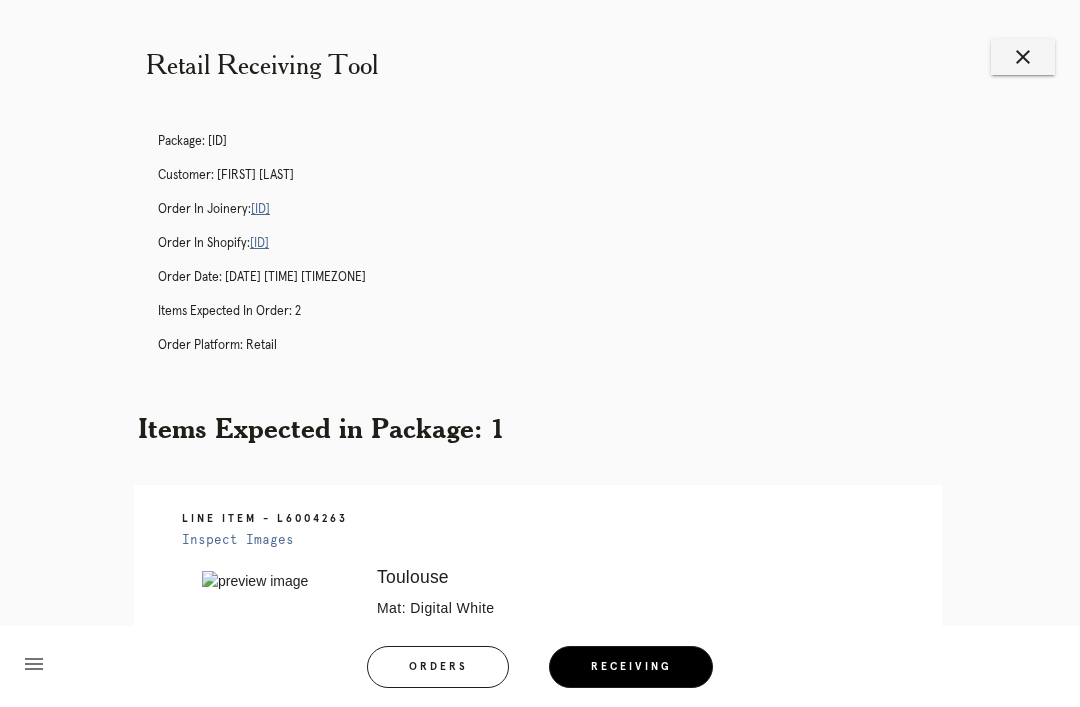 click on "Orders" at bounding box center (438, 667) 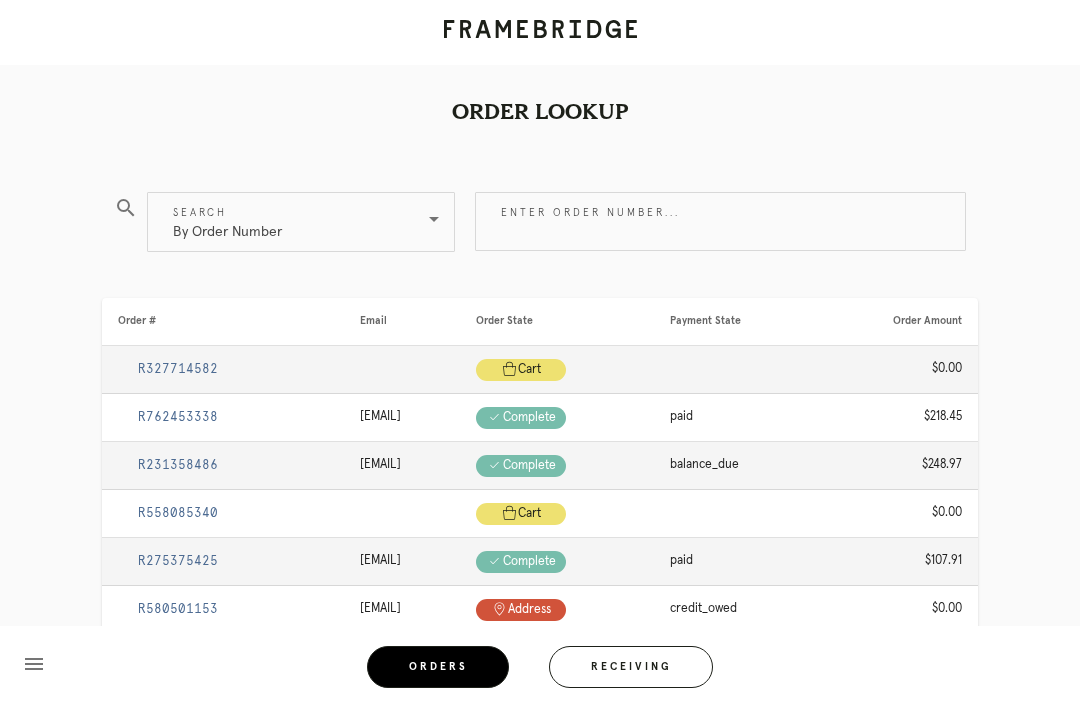 click on "Receiving" at bounding box center (631, 667) 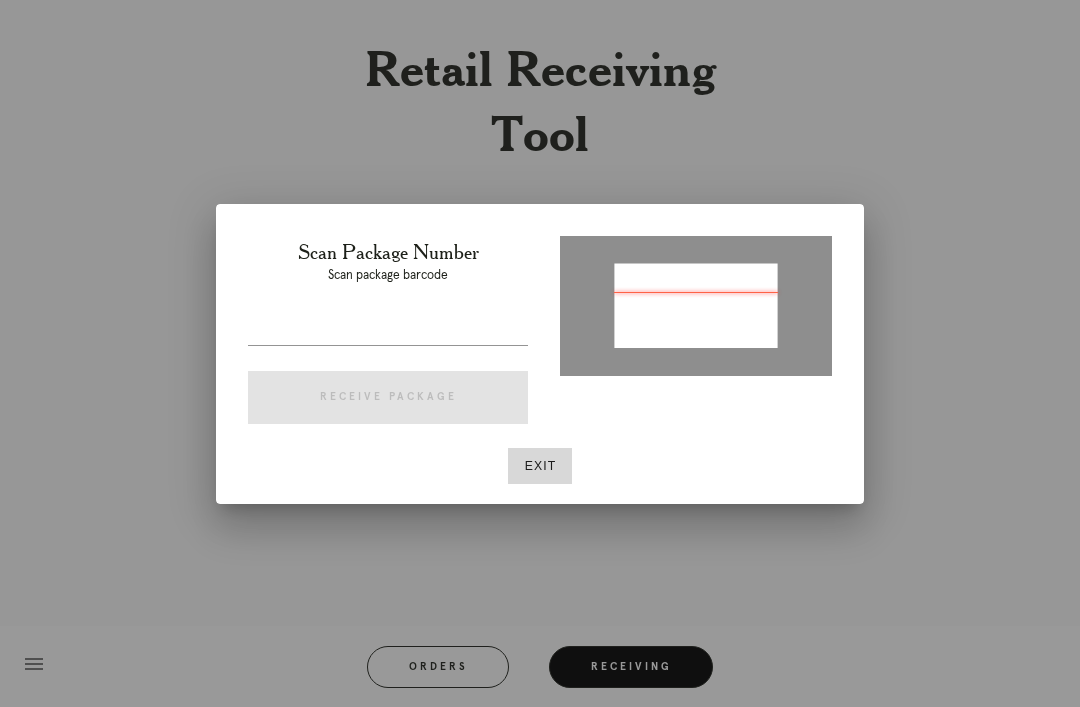 type on "P538489467403229" 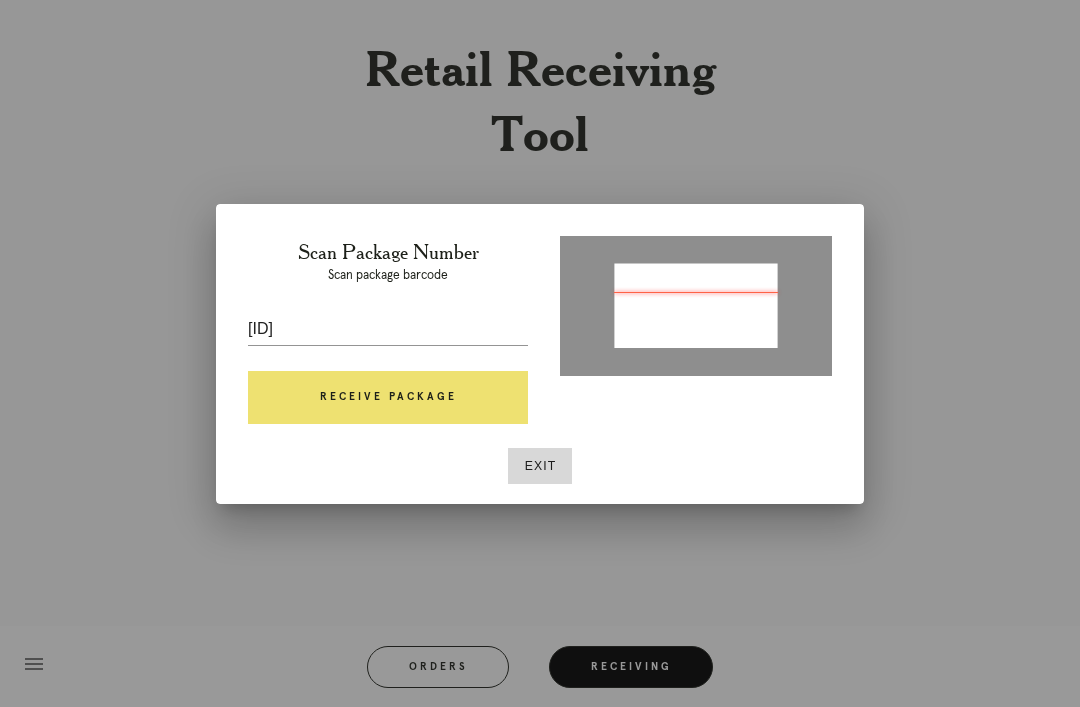 click on "Receive Package" at bounding box center (388, 398) 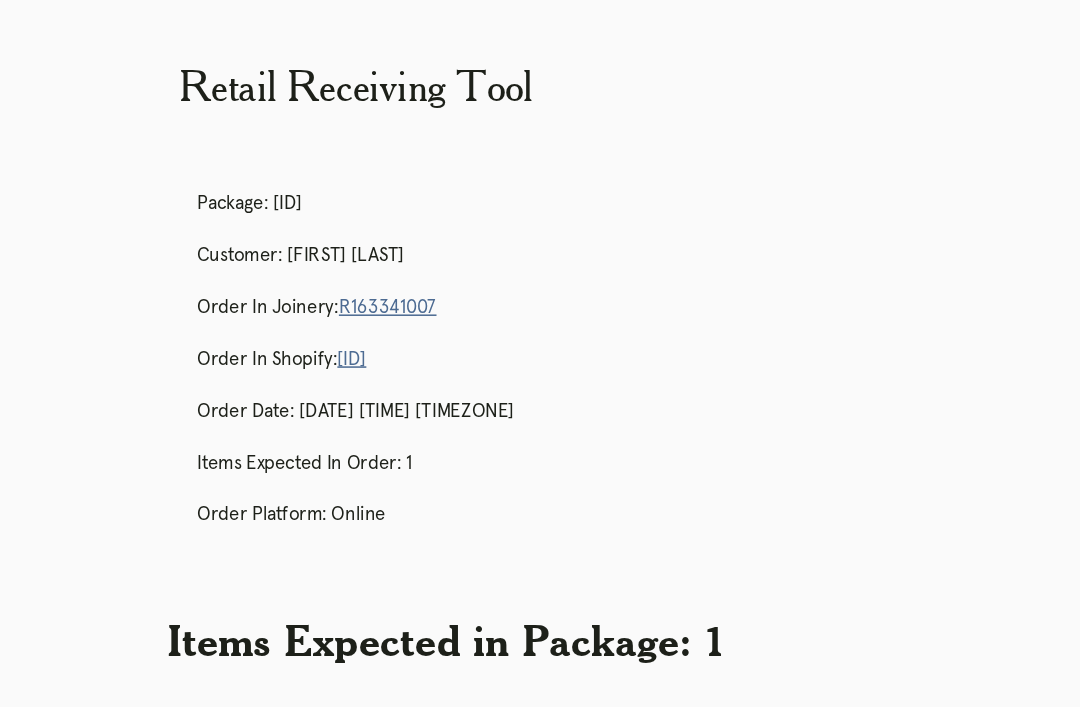 scroll, scrollTop: 0, scrollLeft: 0, axis: both 